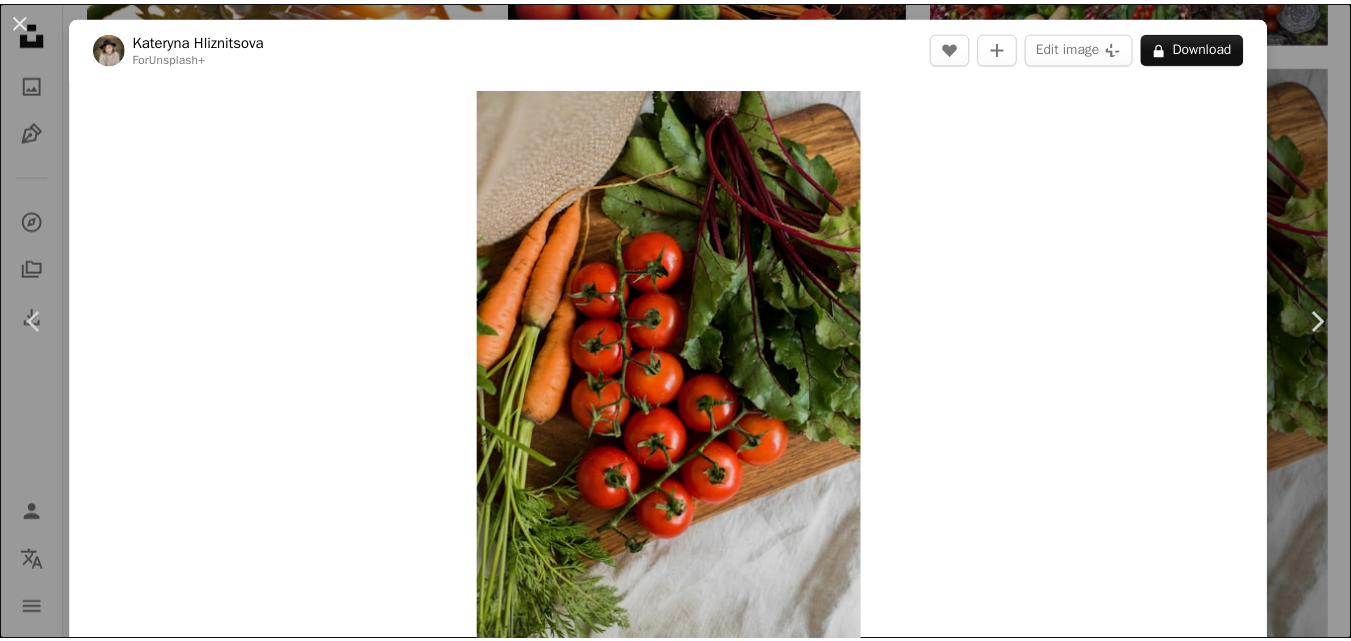 scroll, scrollTop: 3400, scrollLeft: 0, axis: vertical 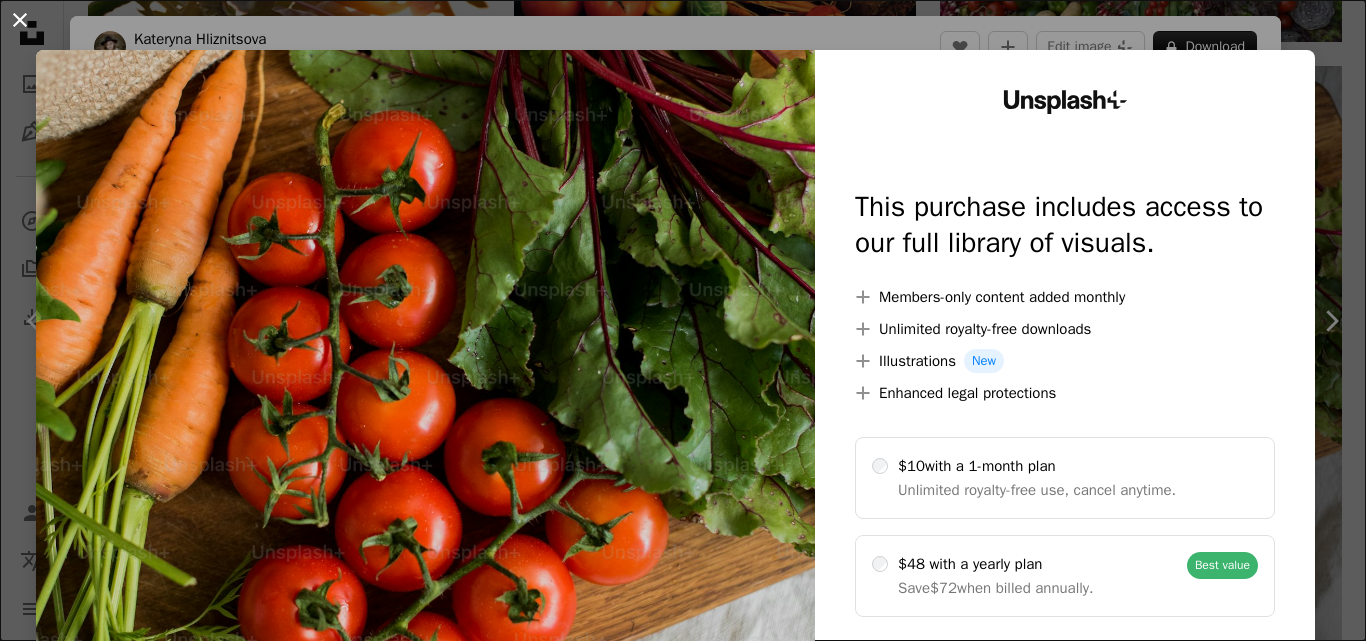 click on "An X shape" at bounding box center [20, 20] 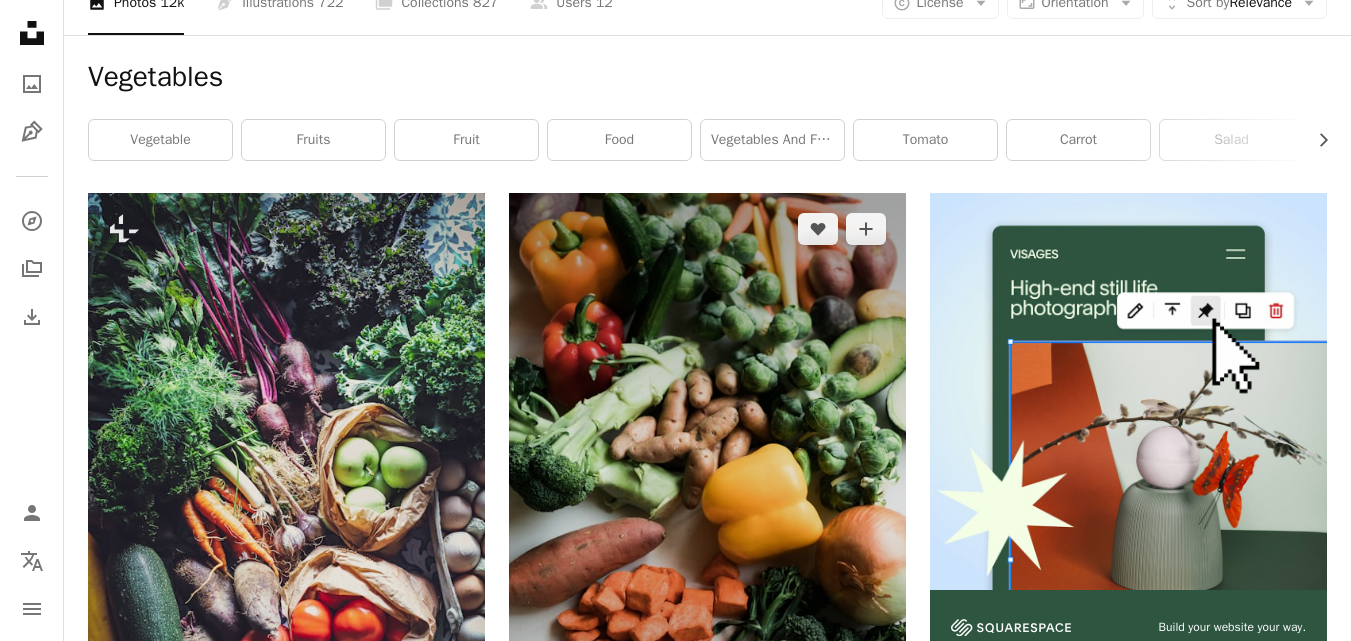 scroll, scrollTop: 300, scrollLeft: 0, axis: vertical 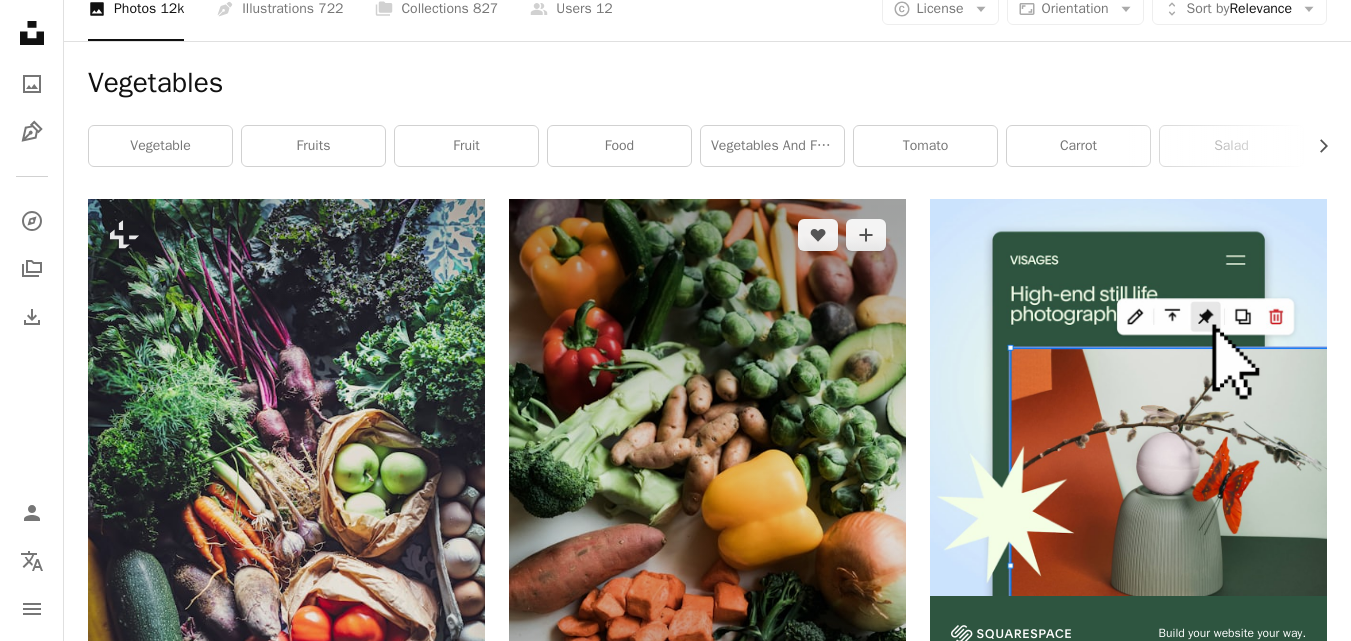 click at bounding box center [707, 497] 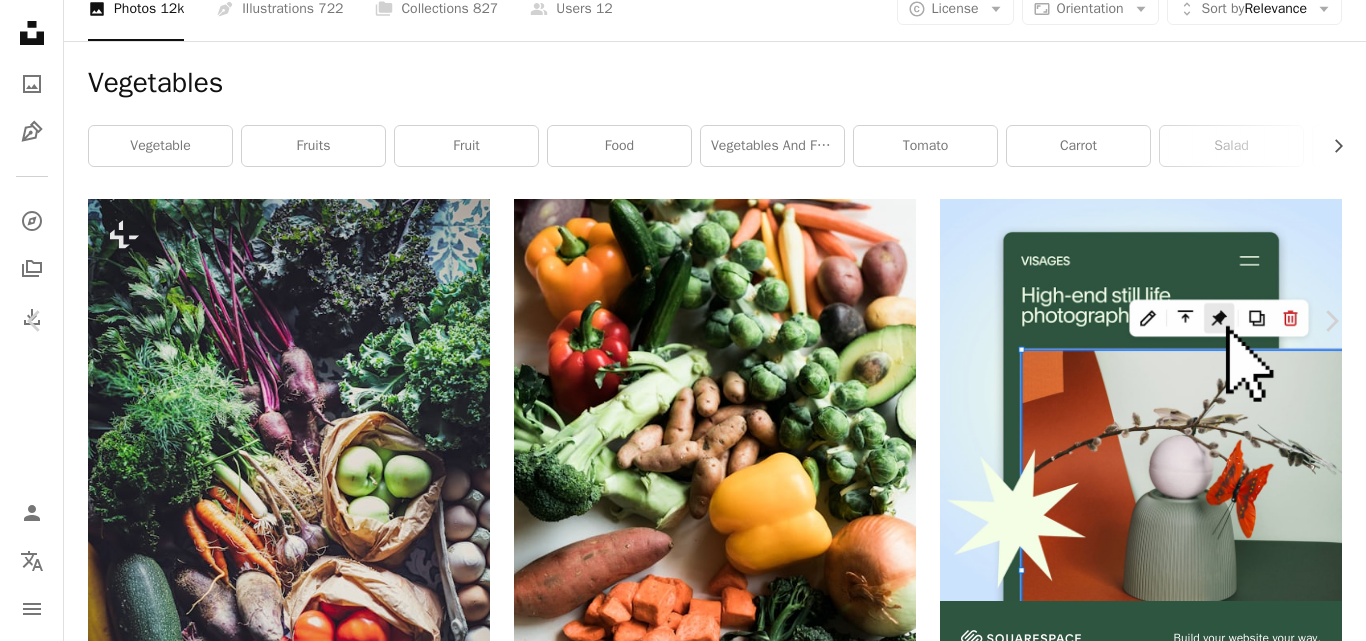 click on "Download free" at bounding box center [1167, 7753] 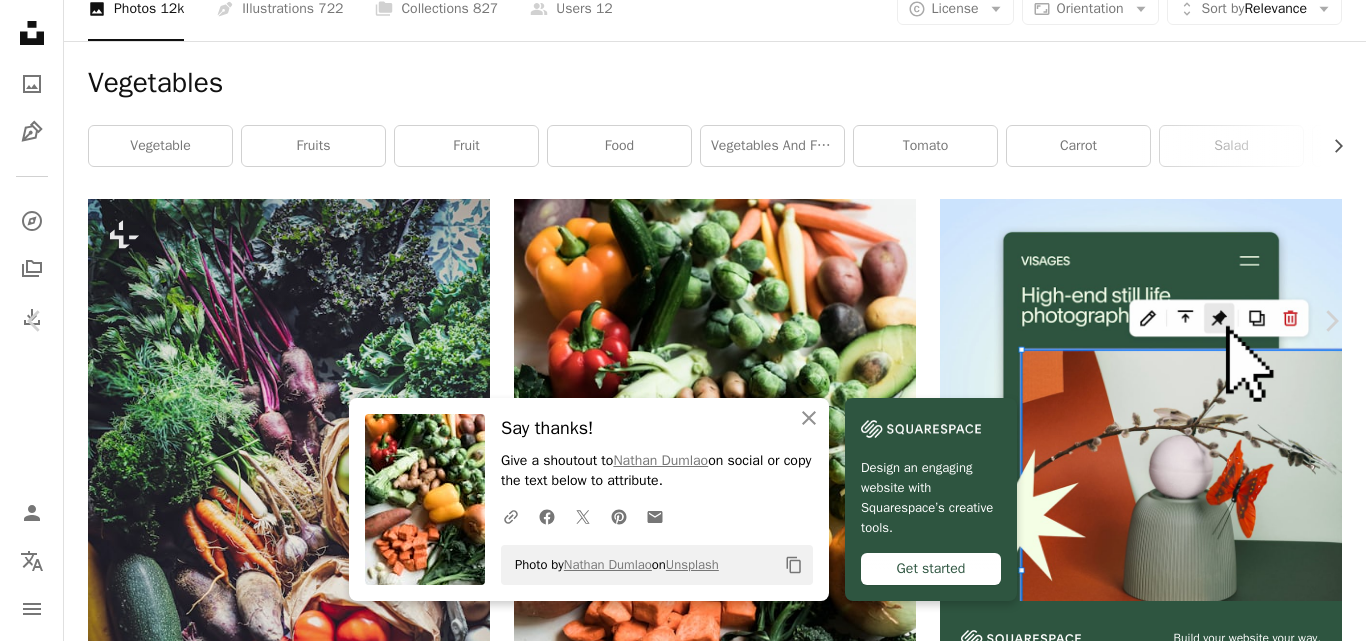 click on "An X shape" at bounding box center [20, 20] 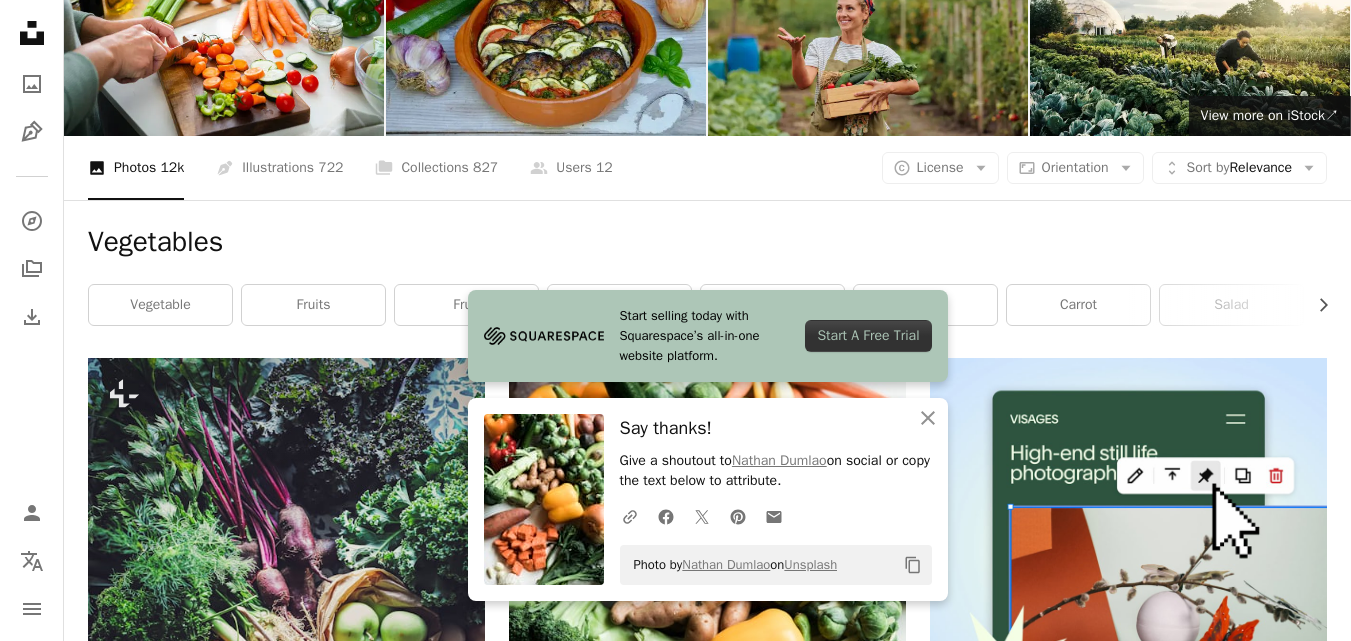 scroll, scrollTop: 0, scrollLeft: 0, axis: both 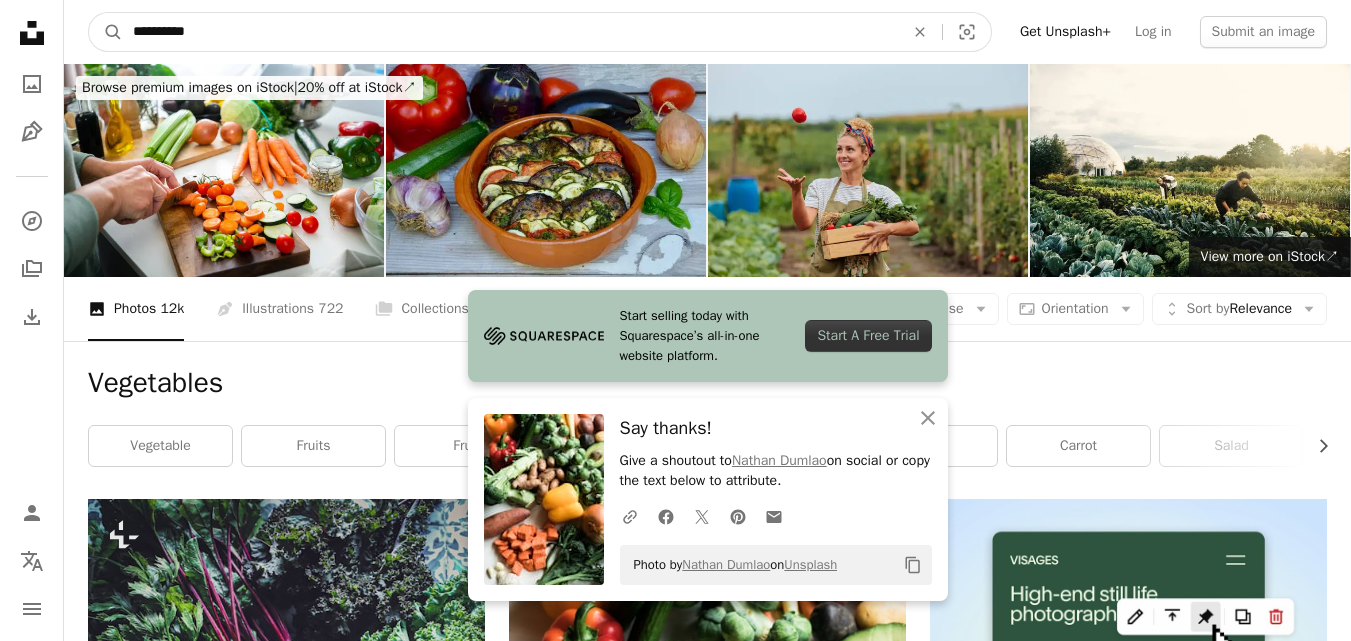 click on "**********" at bounding box center [510, 32] 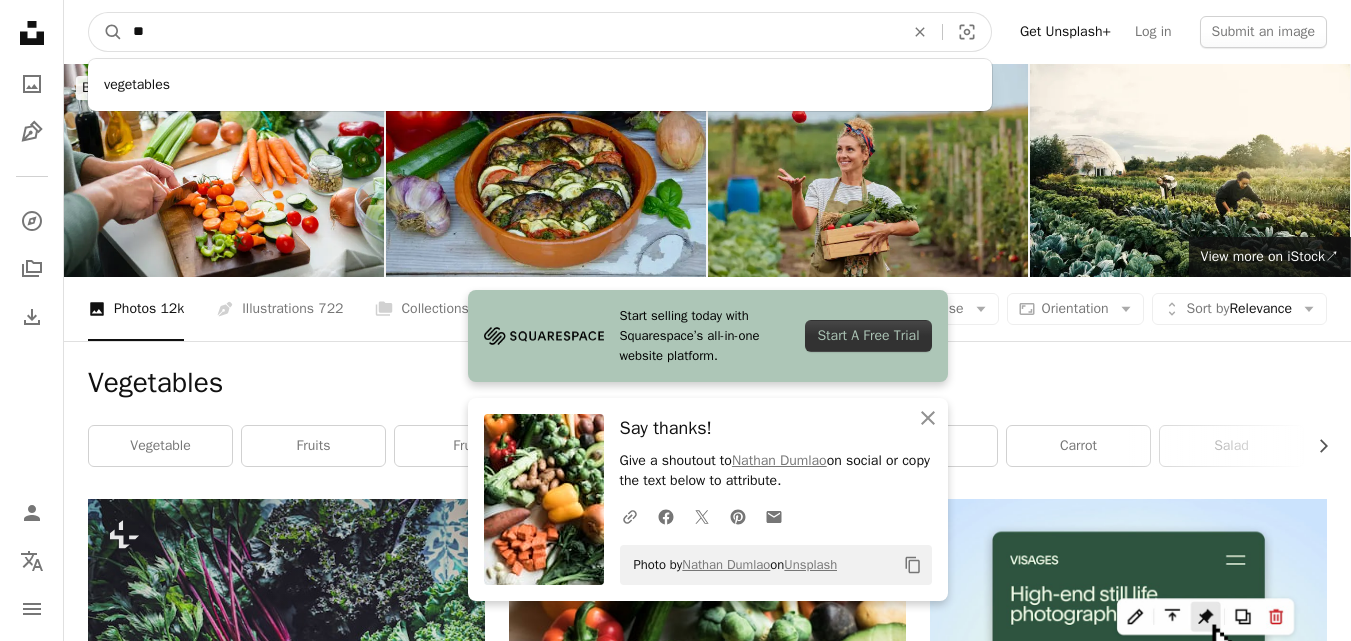 type on "*" 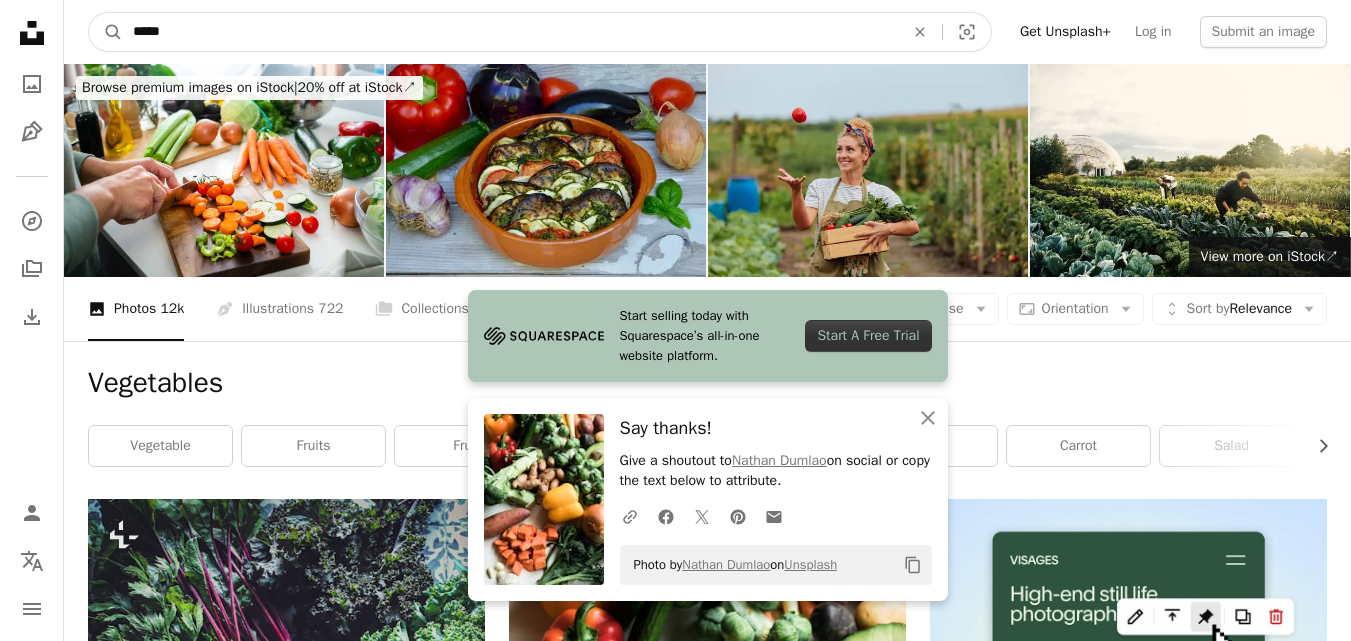 type on "*****" 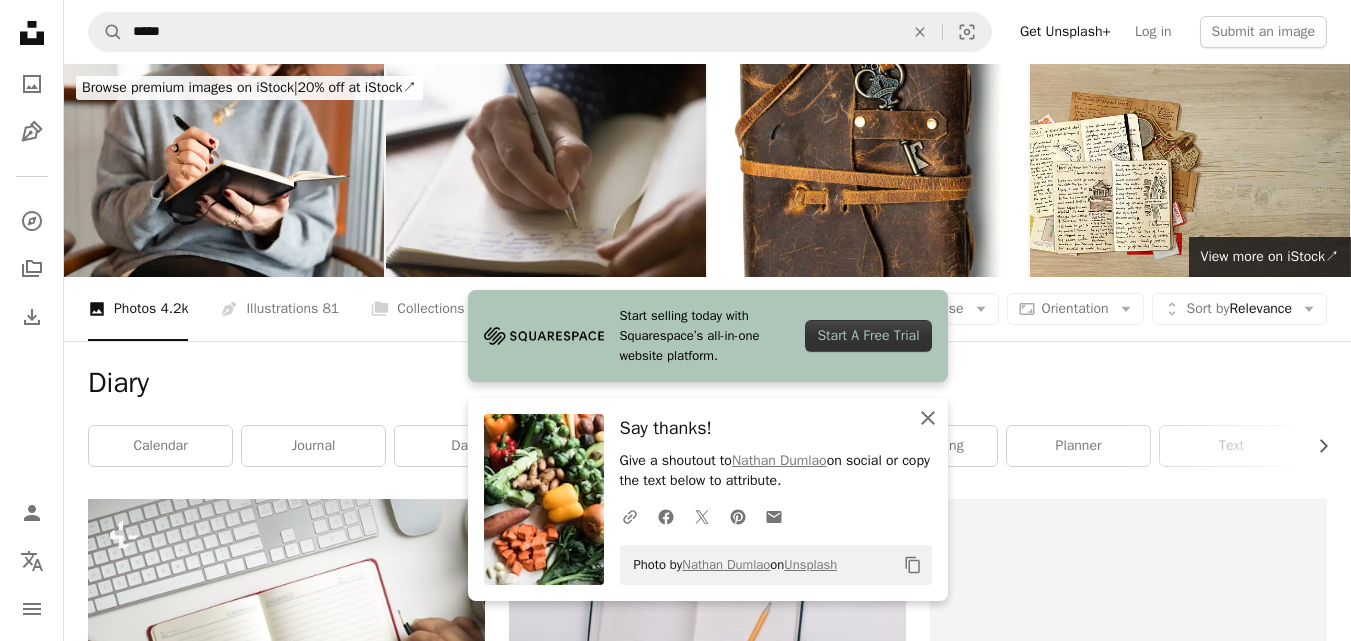 click on "An X shape" 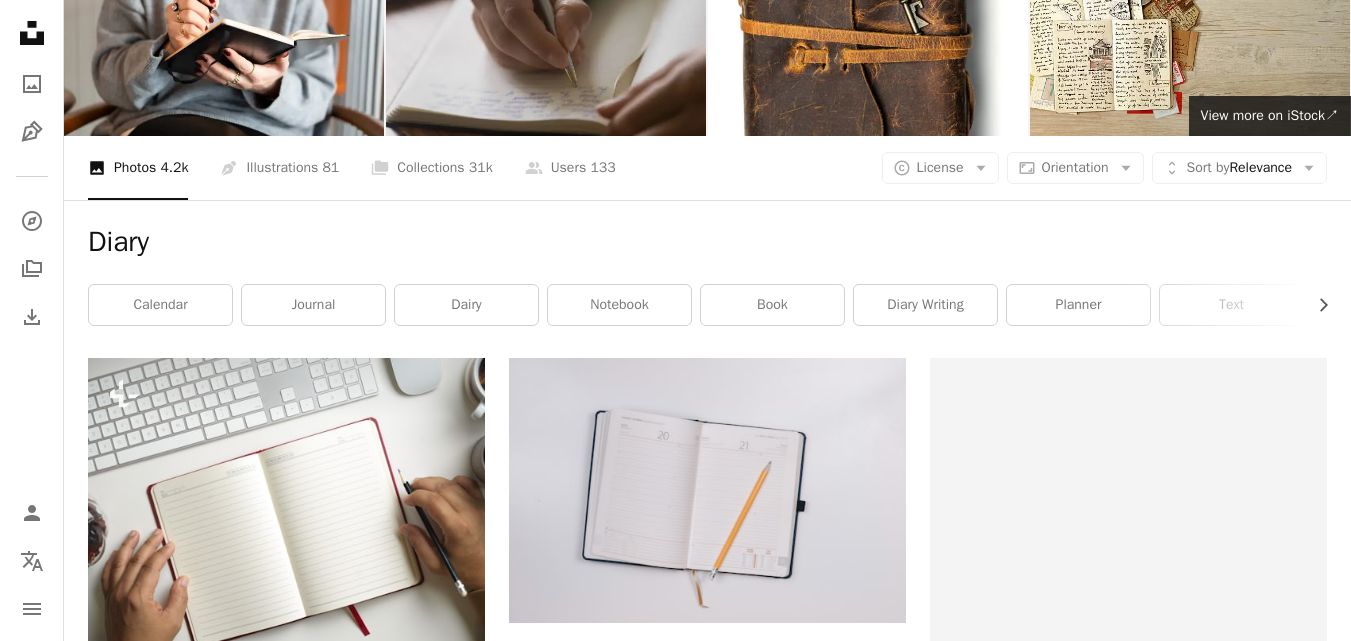 scroll, scrollTop: 0, scrollLeft: 0, axis: both 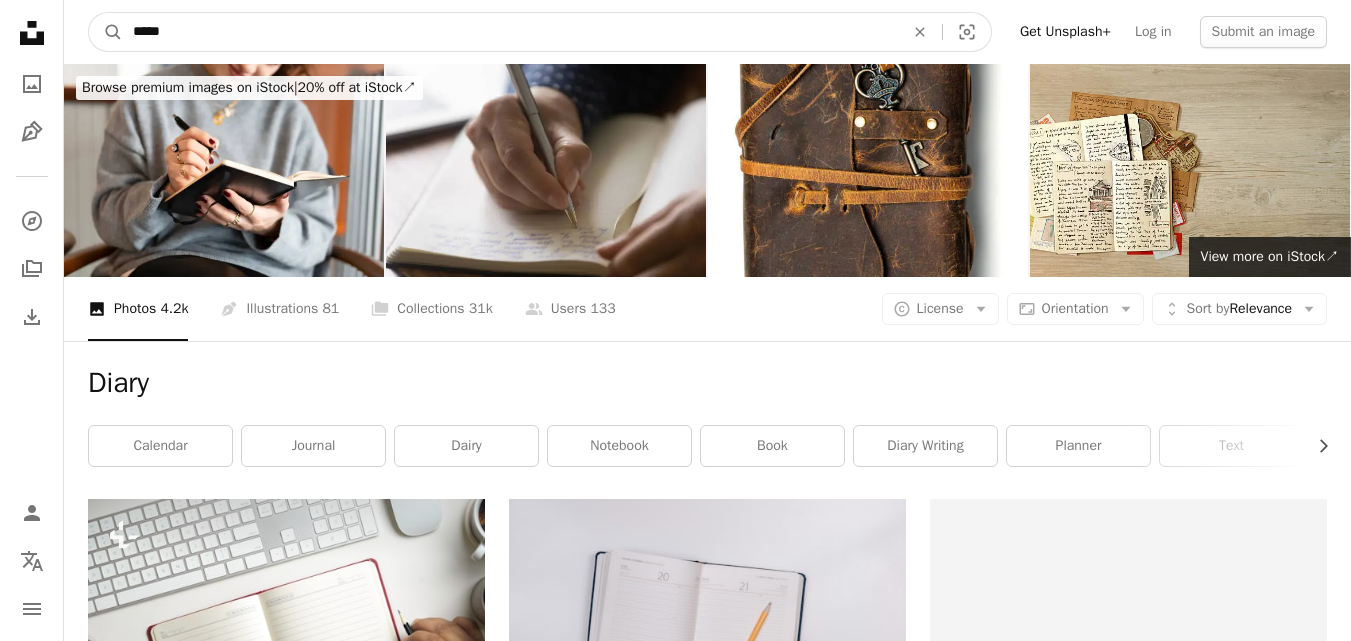 click on "*****" at bounding box center (510, 32) 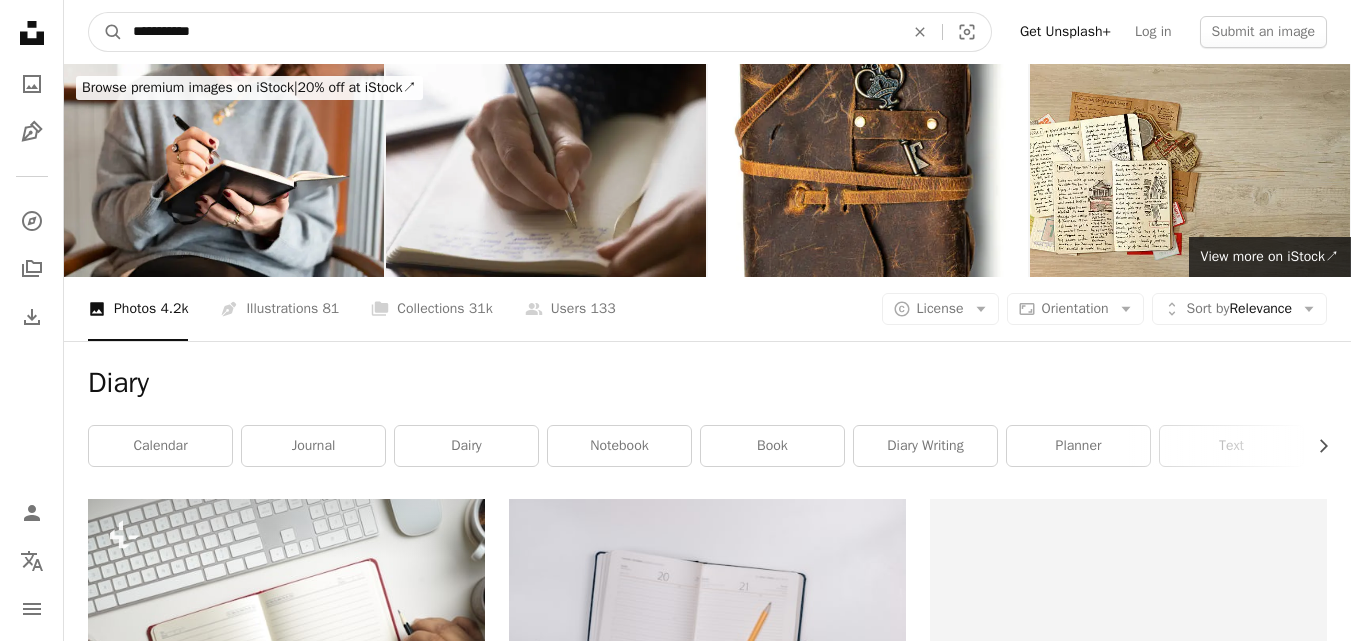 type on "**********" 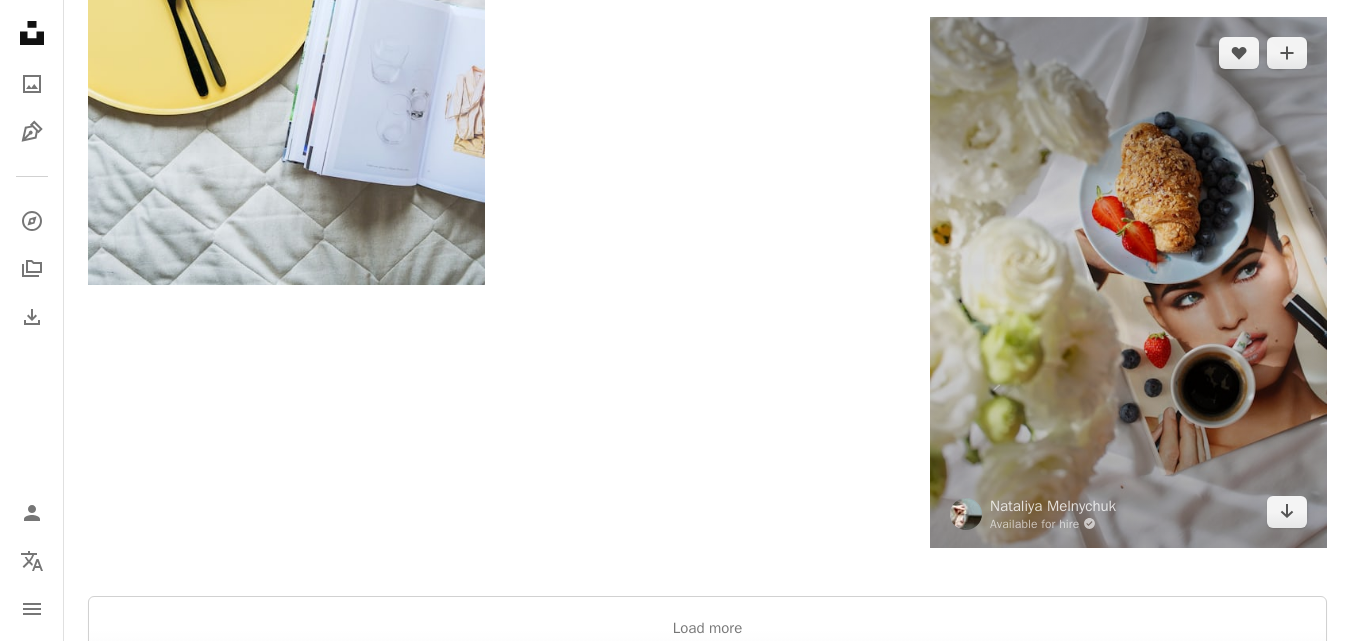 scroll, scrollTop: 3200, scrollLeft: 0, axis: vertical 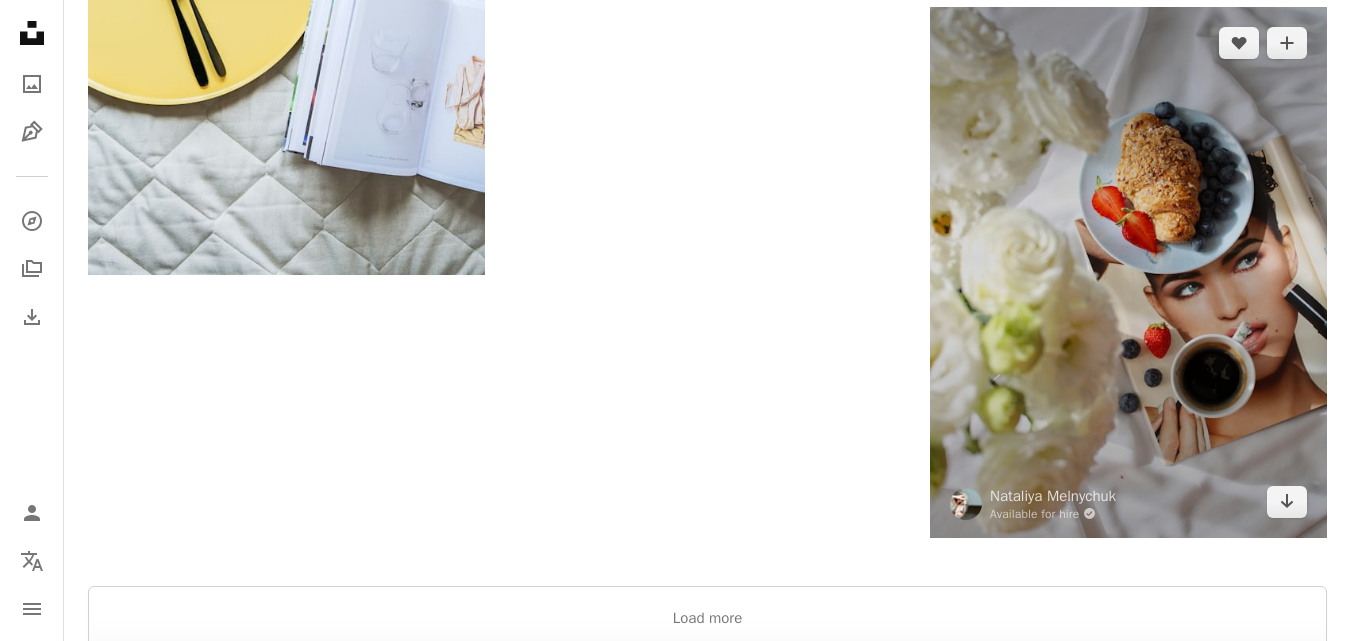 click at bounding box center (1128, 272) 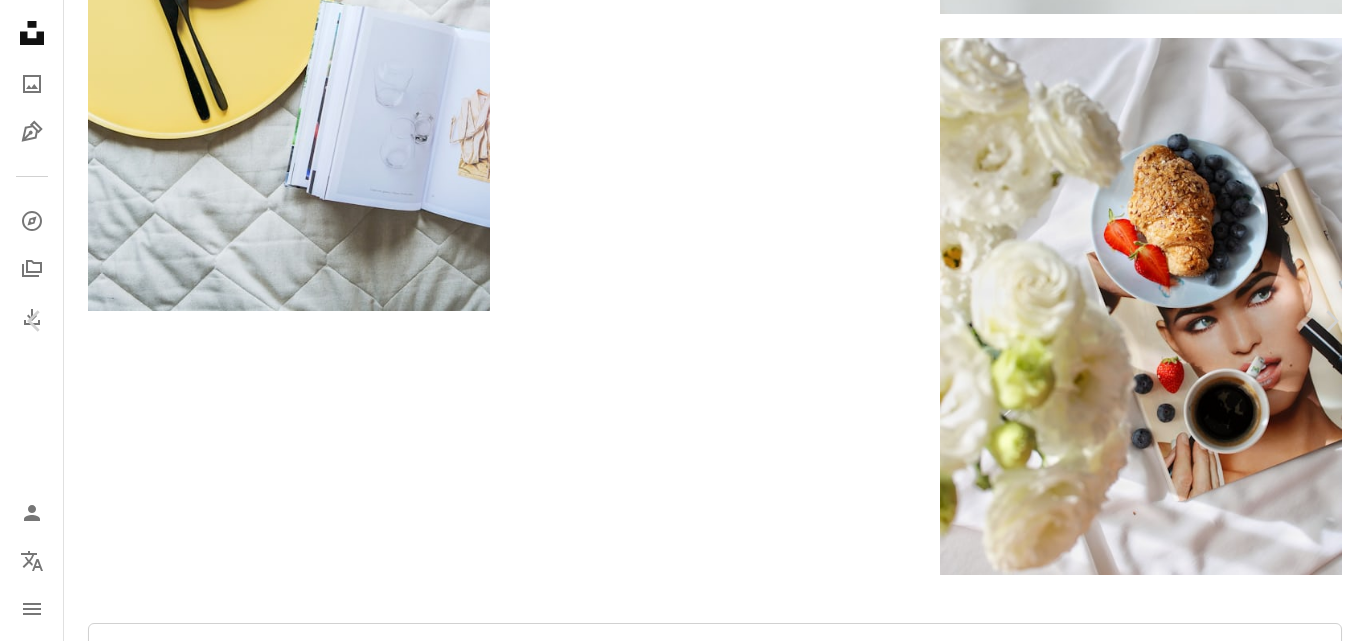 click on "Download free" at bounding box center (1167, 1528) 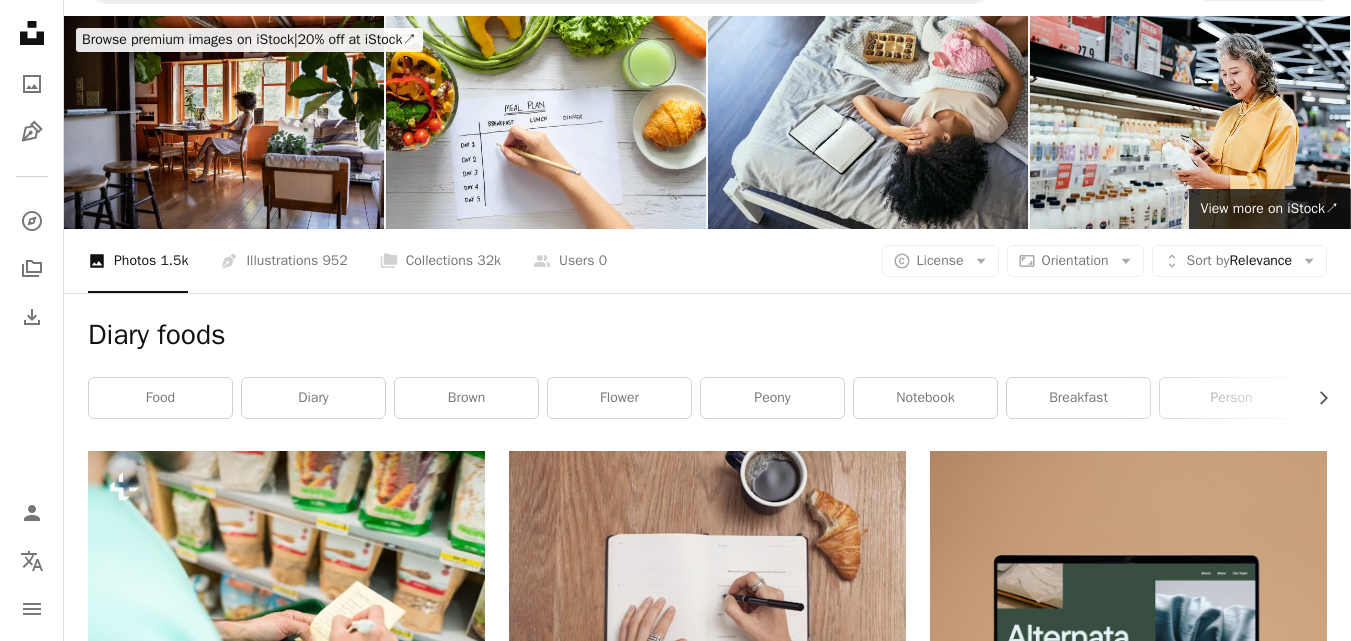 scroll, scrollTop: 0, scrollLeft: 0, axis: both 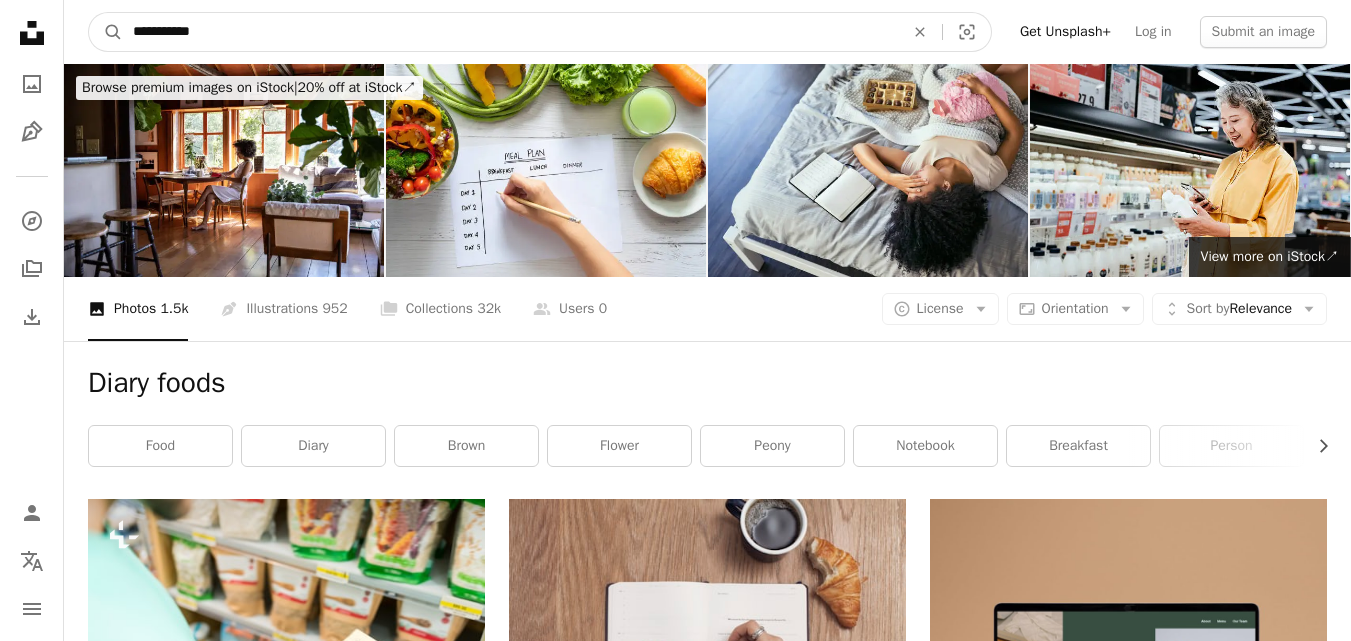click on "**********" at bounding box center [510, 32] 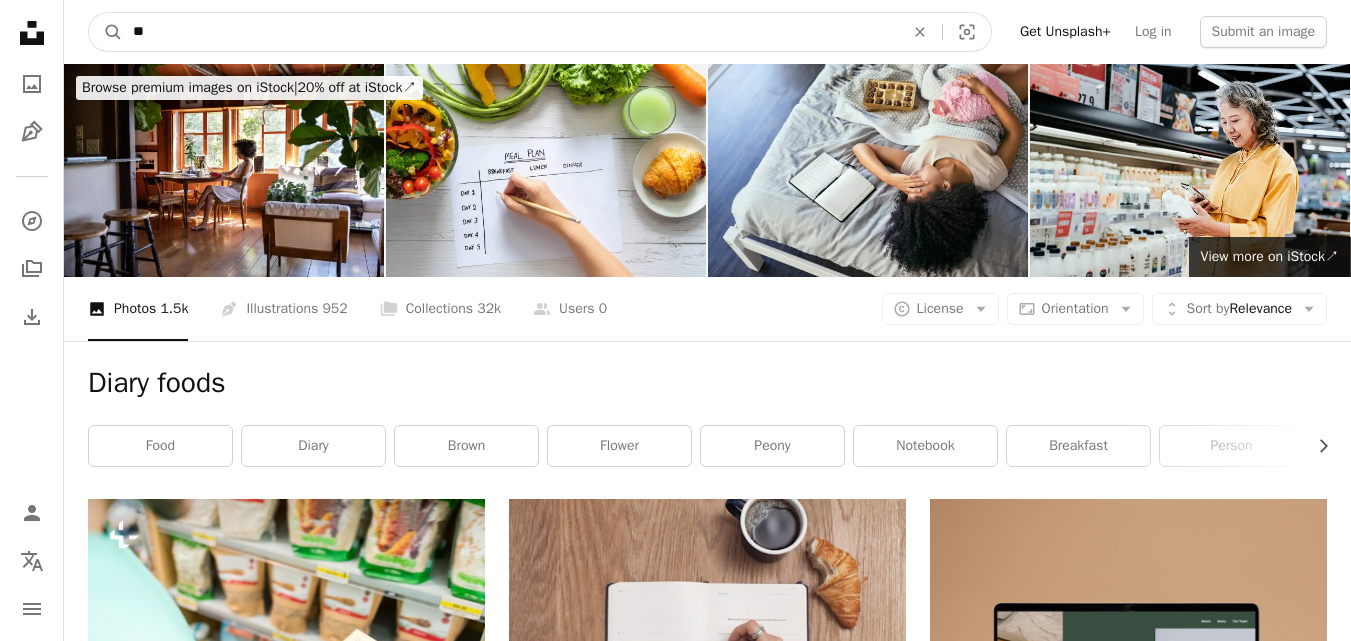 type on "*" 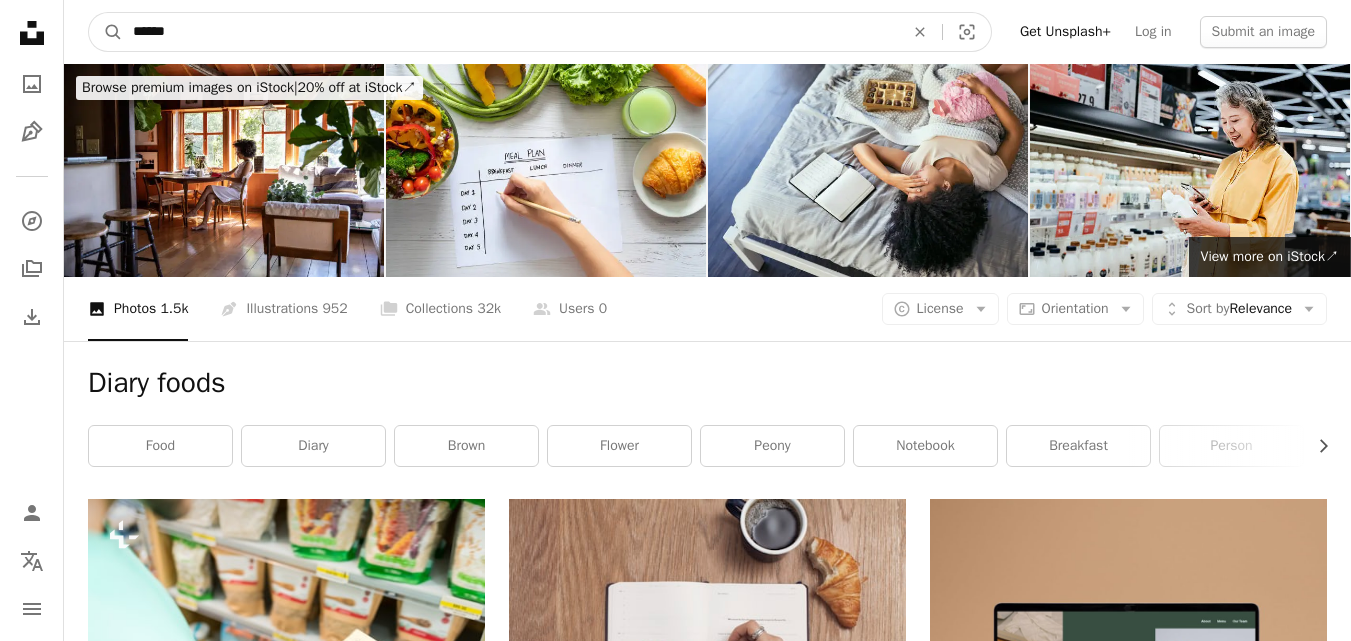 type on "******" 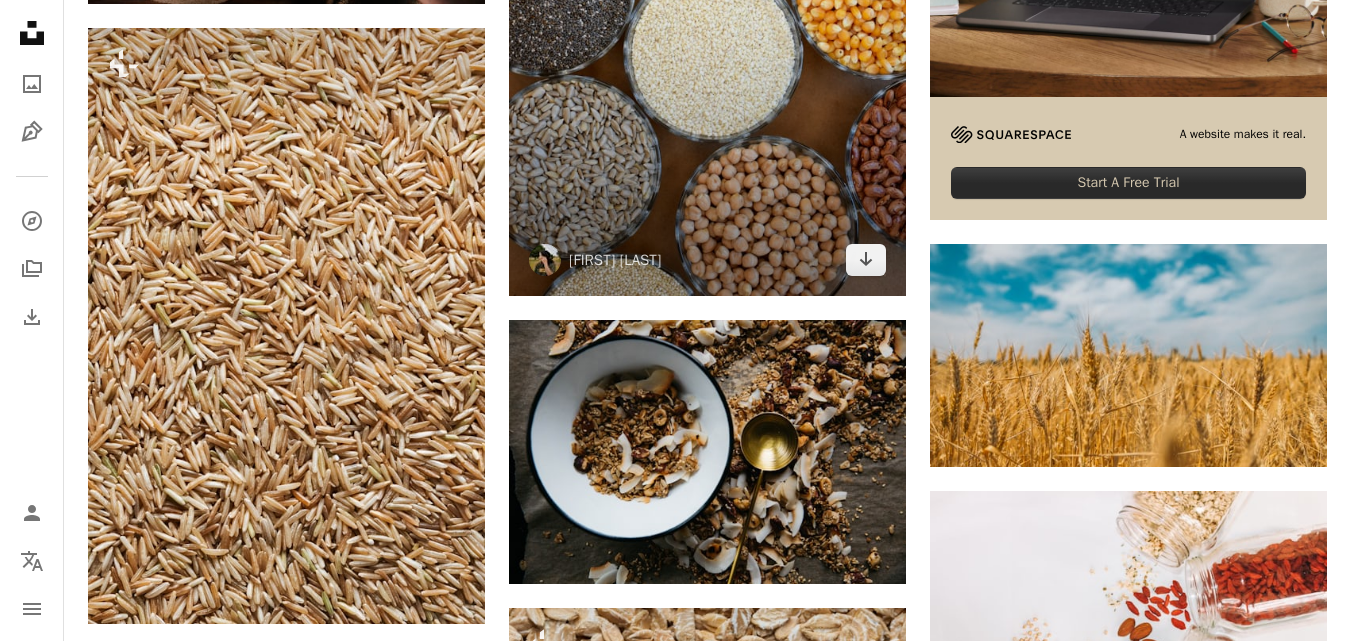 scroll, scrollTop: 400, scrollLeft: 0, axis: vertical 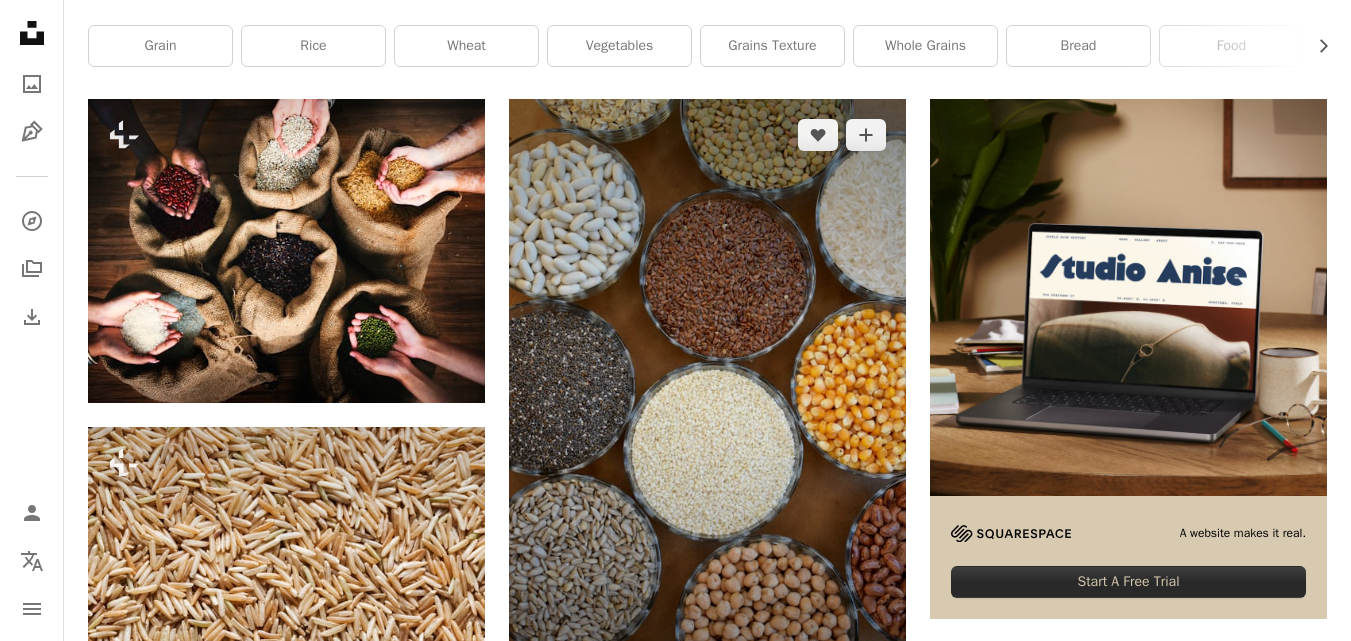 click at bounding box center [707, 397] 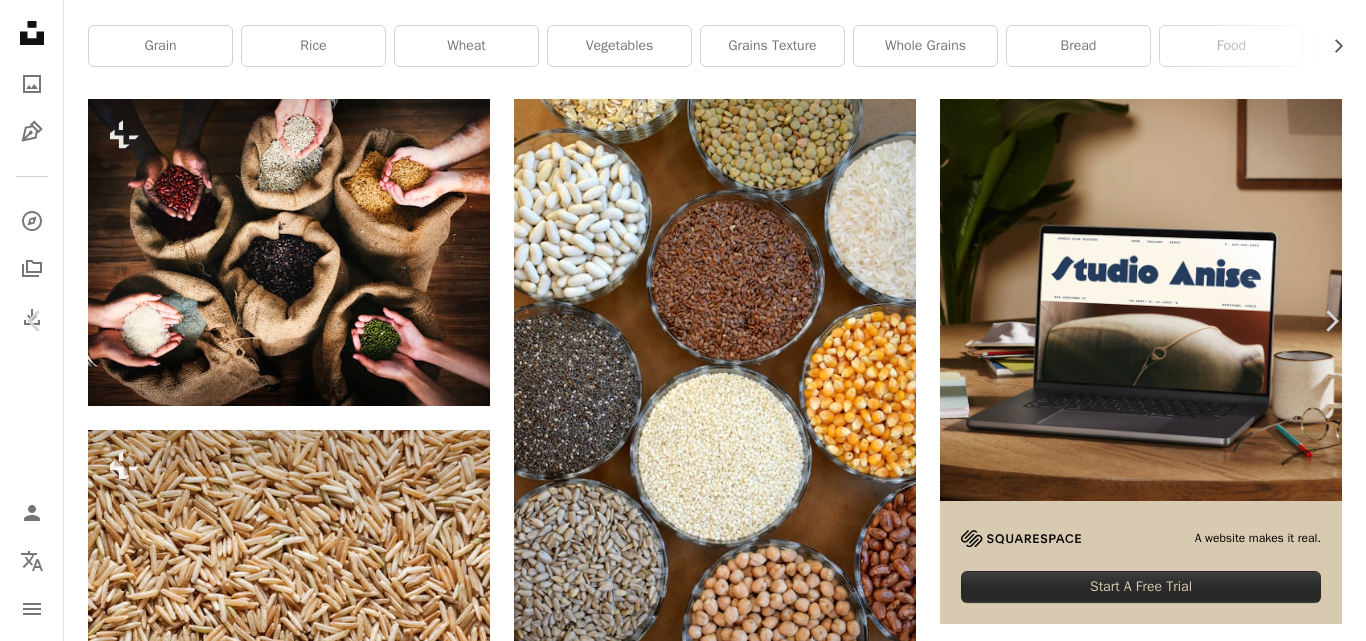 click on "Download free" at bounding box center (1167, 4410) 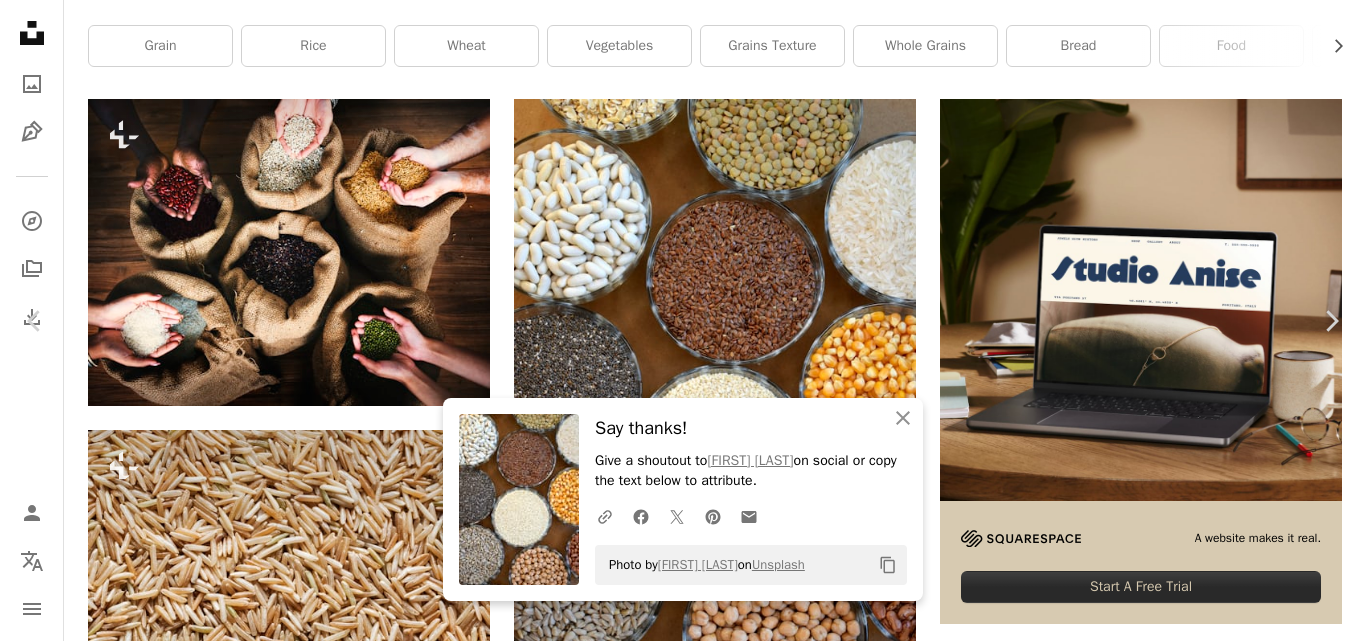 click on "An X shape Chevron left Chevron right An X shape Close Say thanks! Give a shoutout to  [FIRST] [LAST]  on social or copy the text below to attribute. A URL sharing icon (chains) Facebook icon X (formerly Twitter) icon Pinterest icon An envelope Photo by  [FIRST] [LAST]  on  Unsplash
Copy content [FIRST] [LAST] [USERNAME] A heart A plus sign Edit image   Plus sign for Unsplash+ Download free Chevron down Zoom in Views [NUMBER] Downloads [NUMBER] A forward-right arrow Share Info icon Info More Actions Calendar outlined Published on  May 25, 2021 Camera NIKON CORPORATION, NIKON D5300 Safety Free to use under the  Unsplash License food plant vegetable grain produce bean lentil Backgrounds Browse premium related images on iStock  |  Save 20% with code UNSPLASH20 View more on iStock  ↗ Related images A heart A plus sign [FIRST] [LAST] Arrow pointing down A heart A plus sign engin akyurt Available for hire A checkmark inside of a circle Arrow pointing down Plus sign for Unsplash+ A heart A plus sign" at bounding box center (683, 4683) 